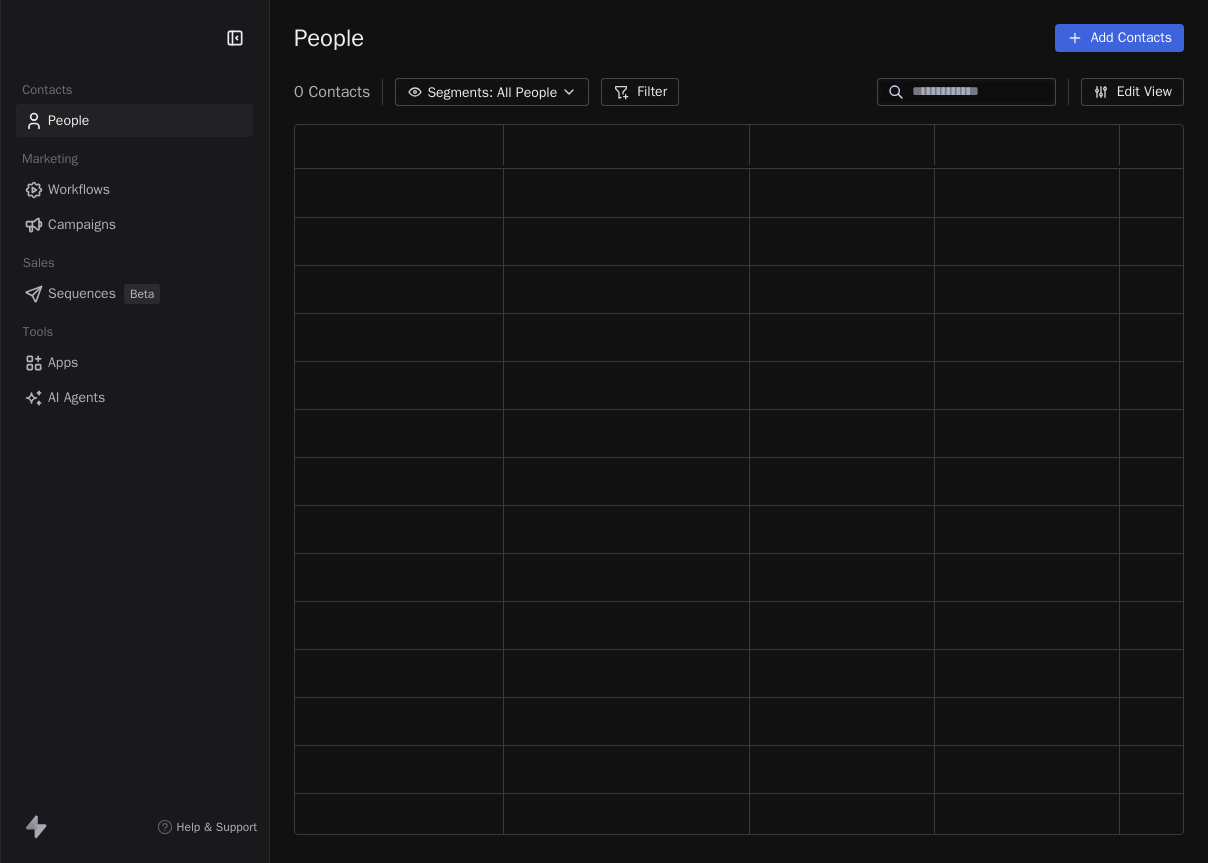scroll, scrollTop: 0, scrollLeft: 0, axis: both 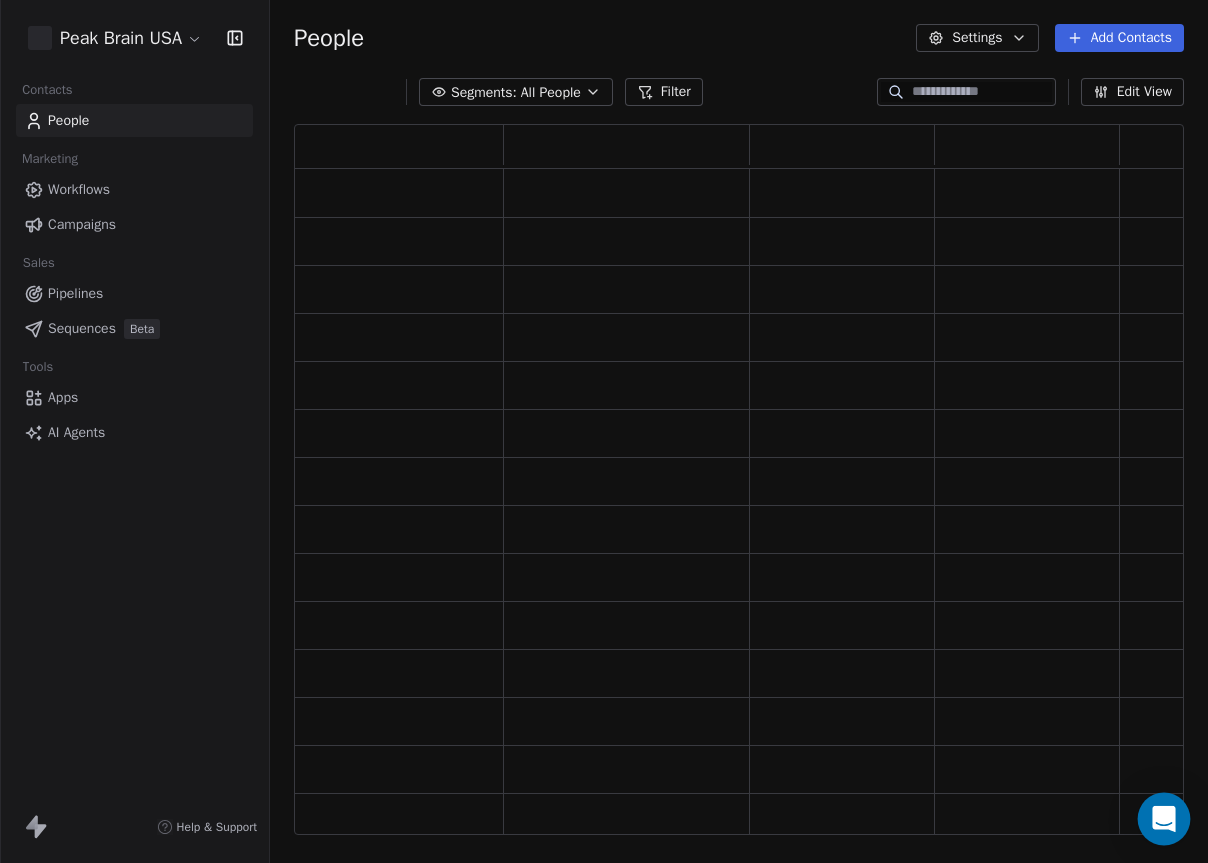 click at bounding box center [1164, 819] 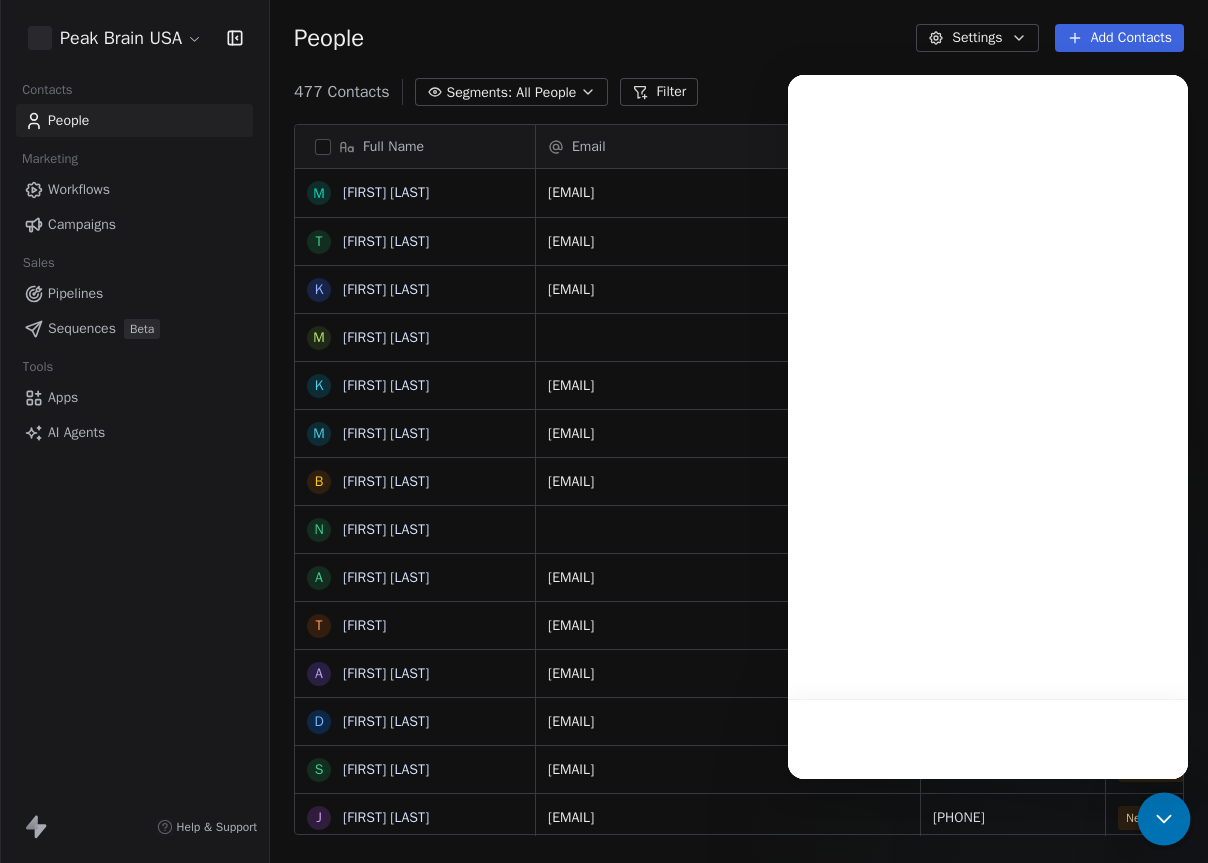 scroll, scrollTop: 0, scrollLeft: 1, axis: horizontal 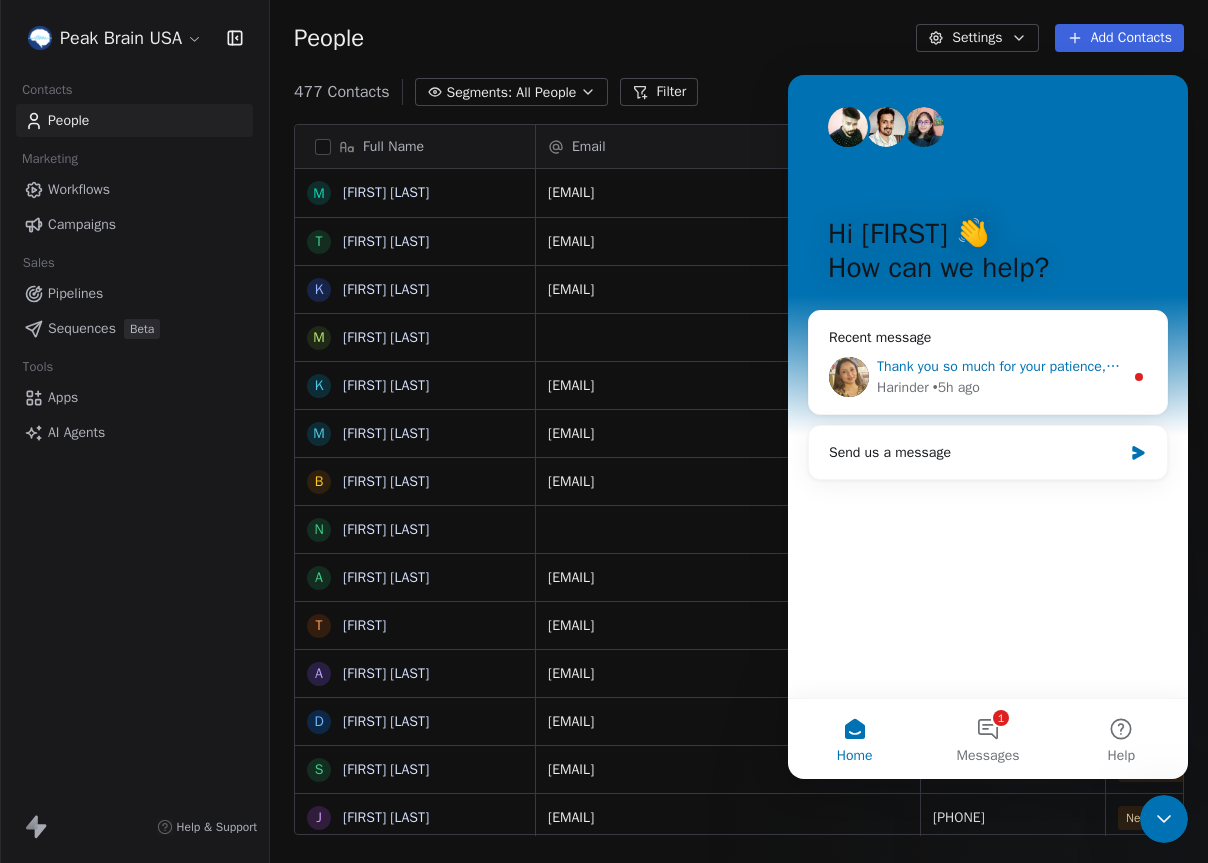 click on "Thank you so much for your patience, [FIRST]!   1:1 email from contact profile are now working fine as I have also tested the same at my end.    Request you to kindly try sending an email from your end and let us know if you still face any issues.   If you notice this happening again or run into anything else, please don’t hesitate to reach out, we’re here to help!" at bounding box center [1966, 366] 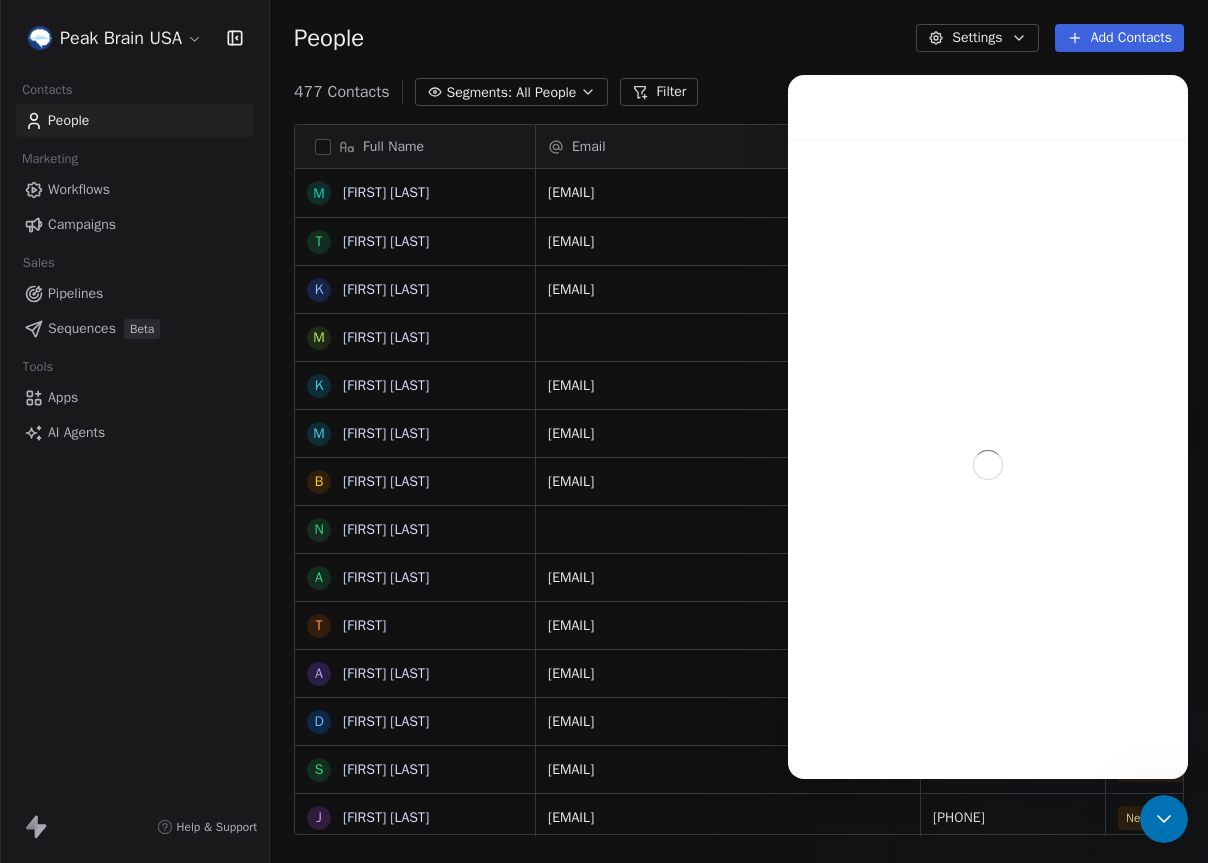 scroll, scrollTop: 3, scrollLeft: 0, axis: vertical 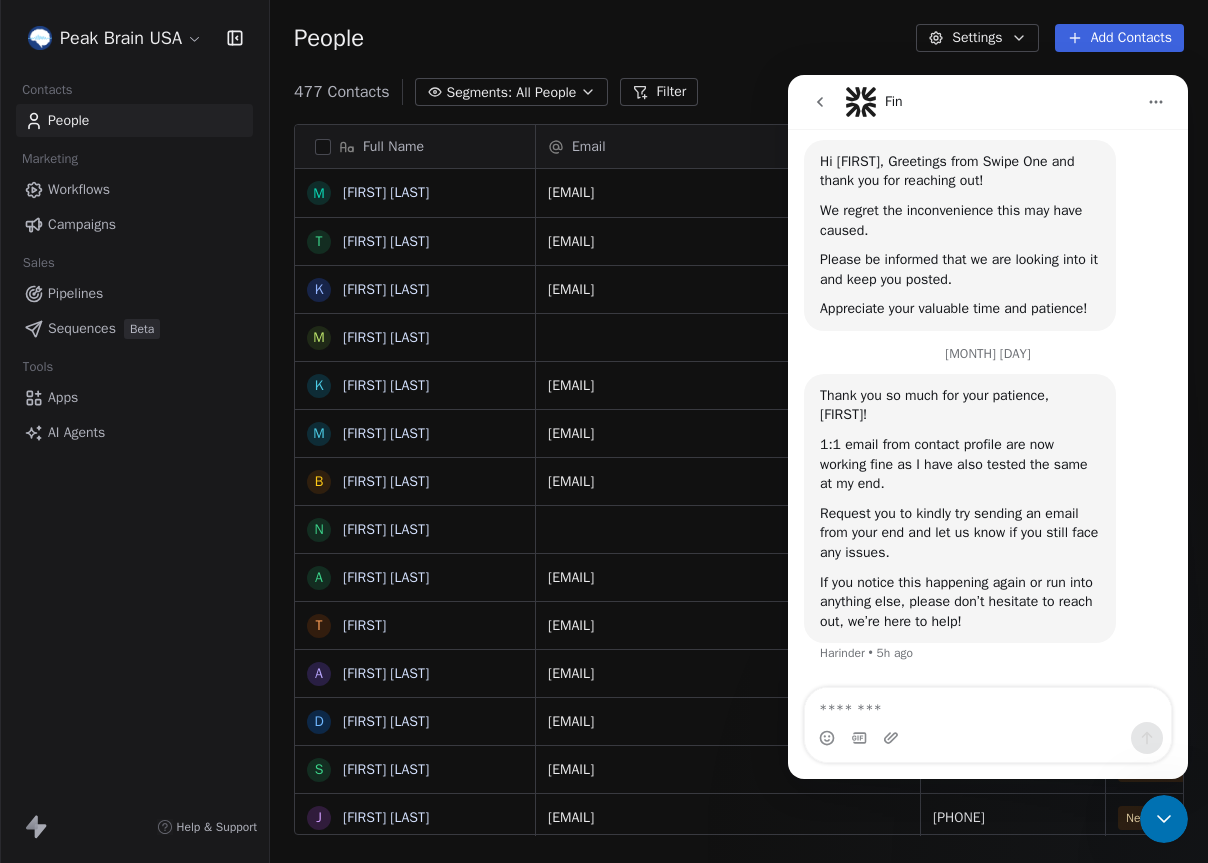 click at bounding box center (988, 705) 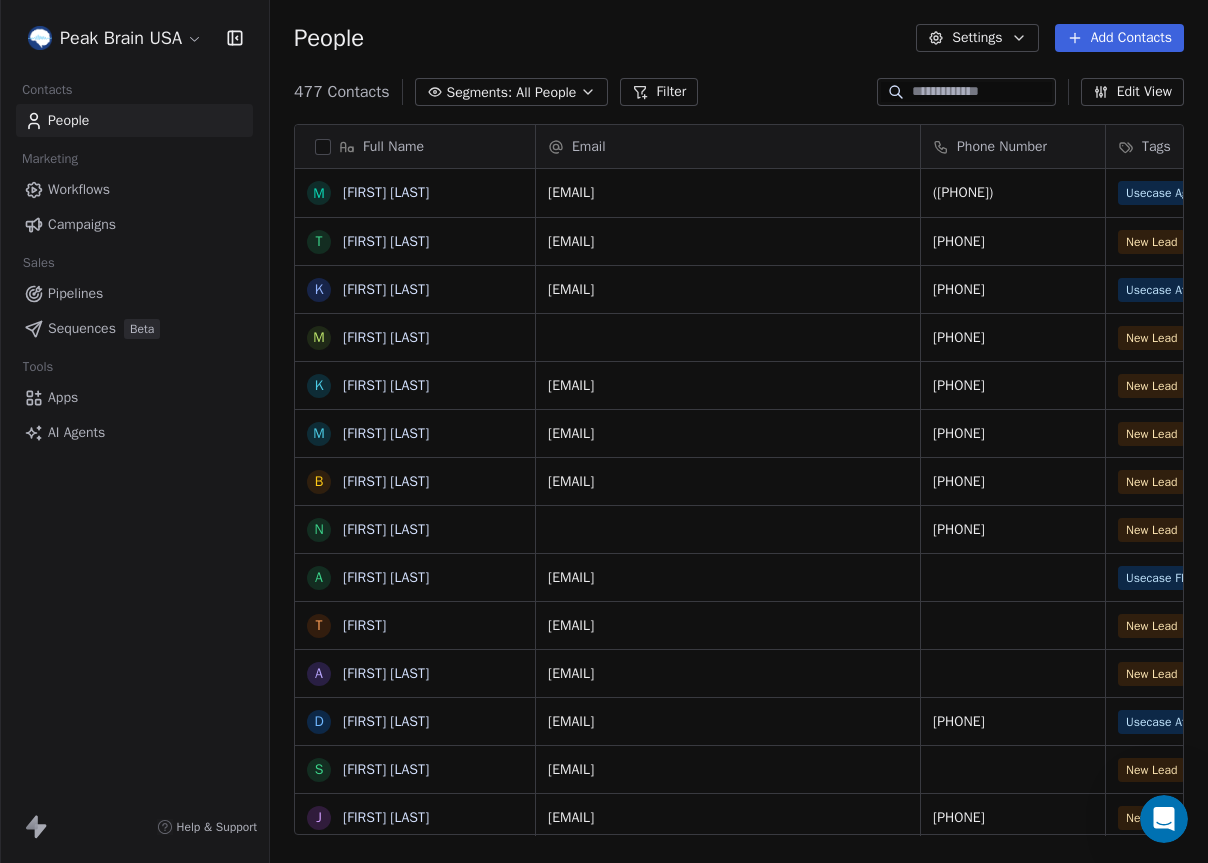 scroll, scrollTop: 0, scrollLeft: 0, axis: both 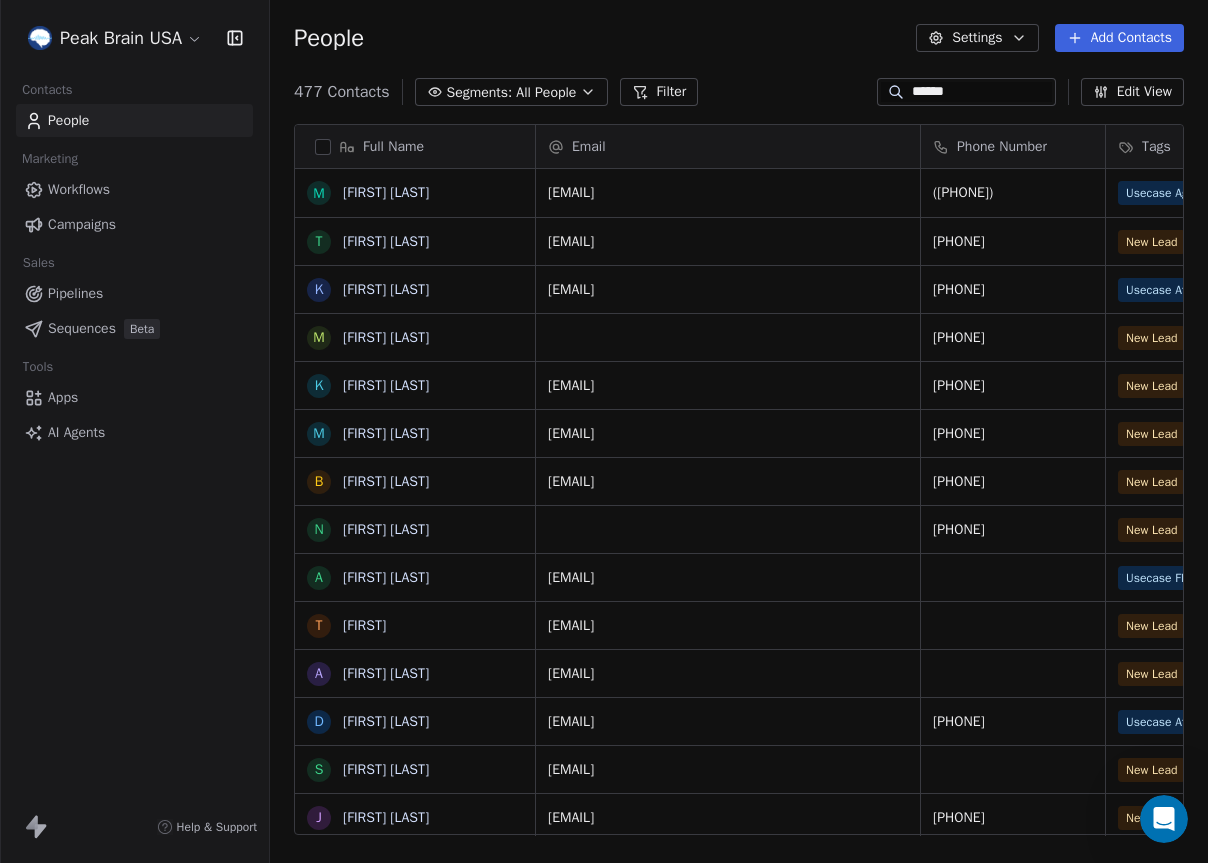 type on "******" 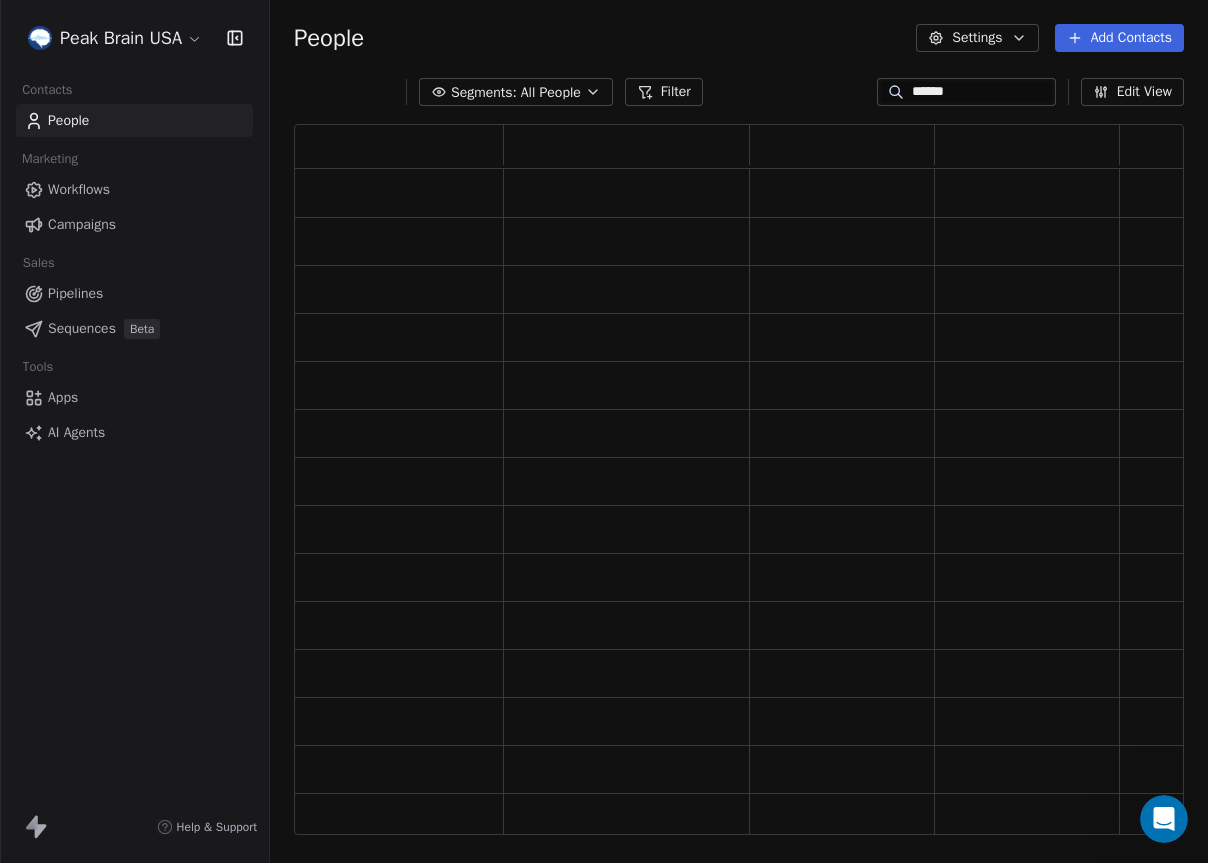 scroll, scrollTop: 0, scrollLeft: 1, axis: horizontal 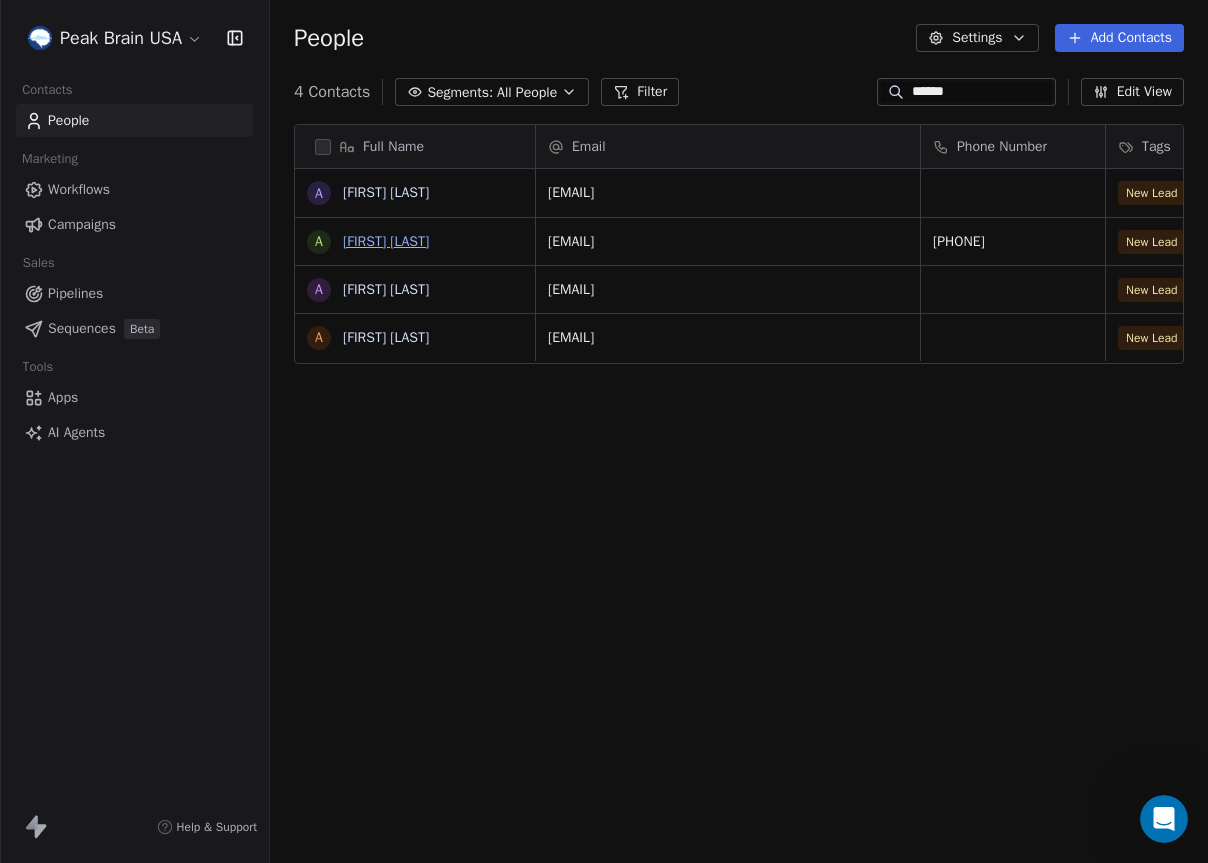click on "[FIRST] [LAST]" at bounding box center (386, 241) 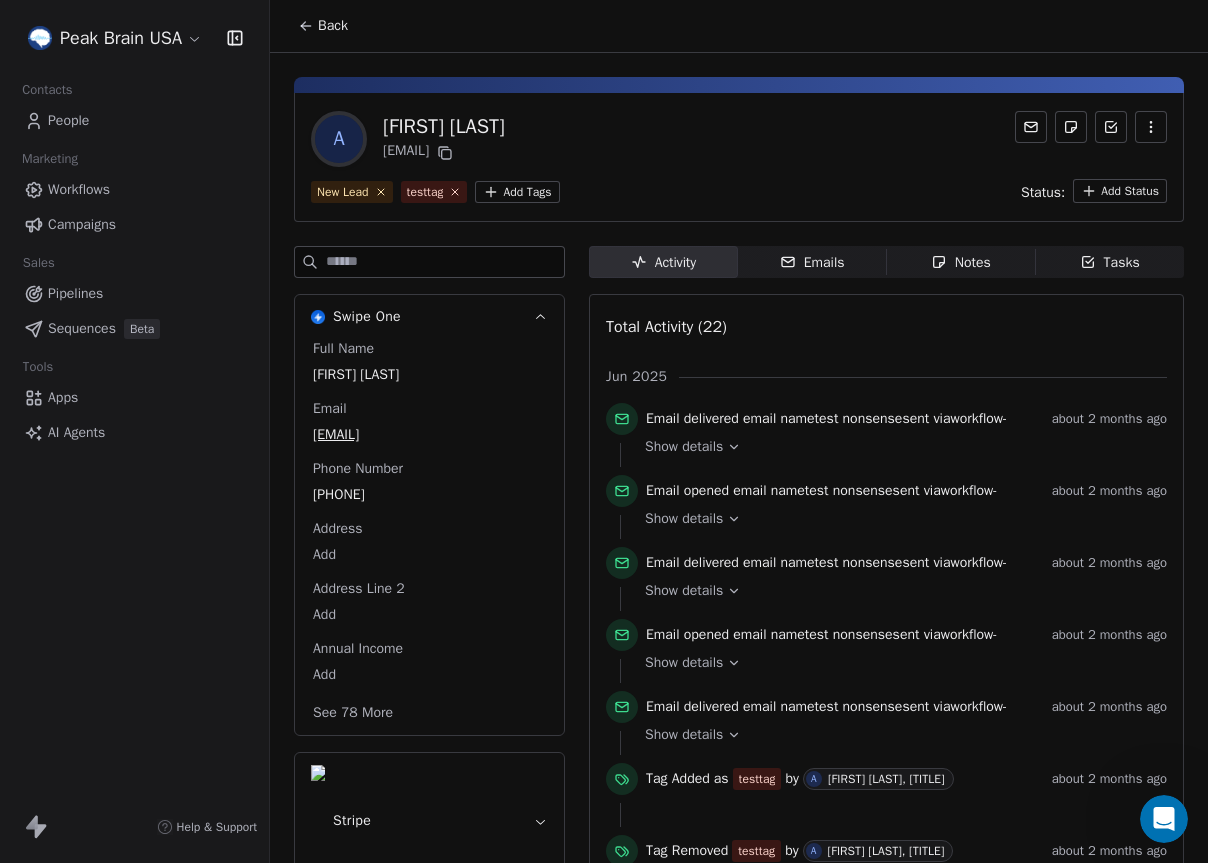 click at bounding box center [1031, 127] 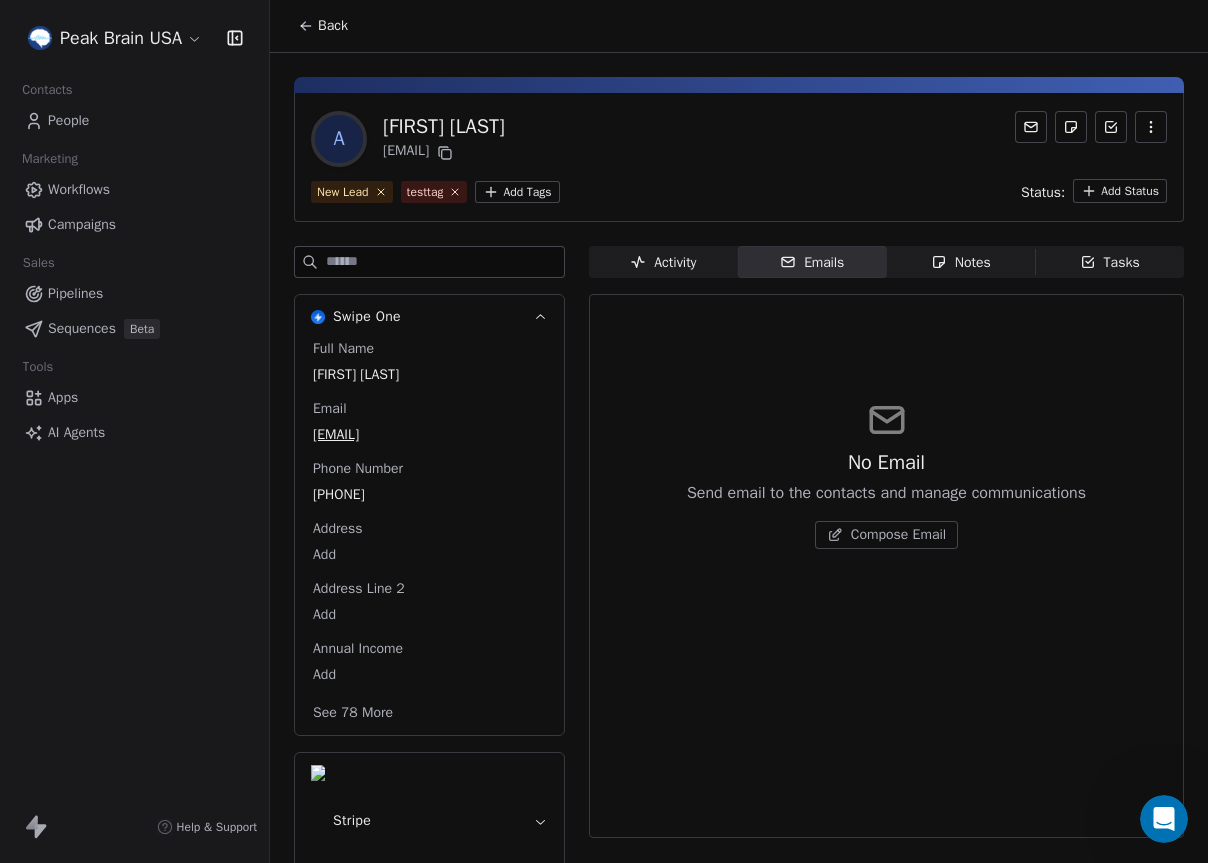 click on "Compose Email" at bounding box center (898, 535) 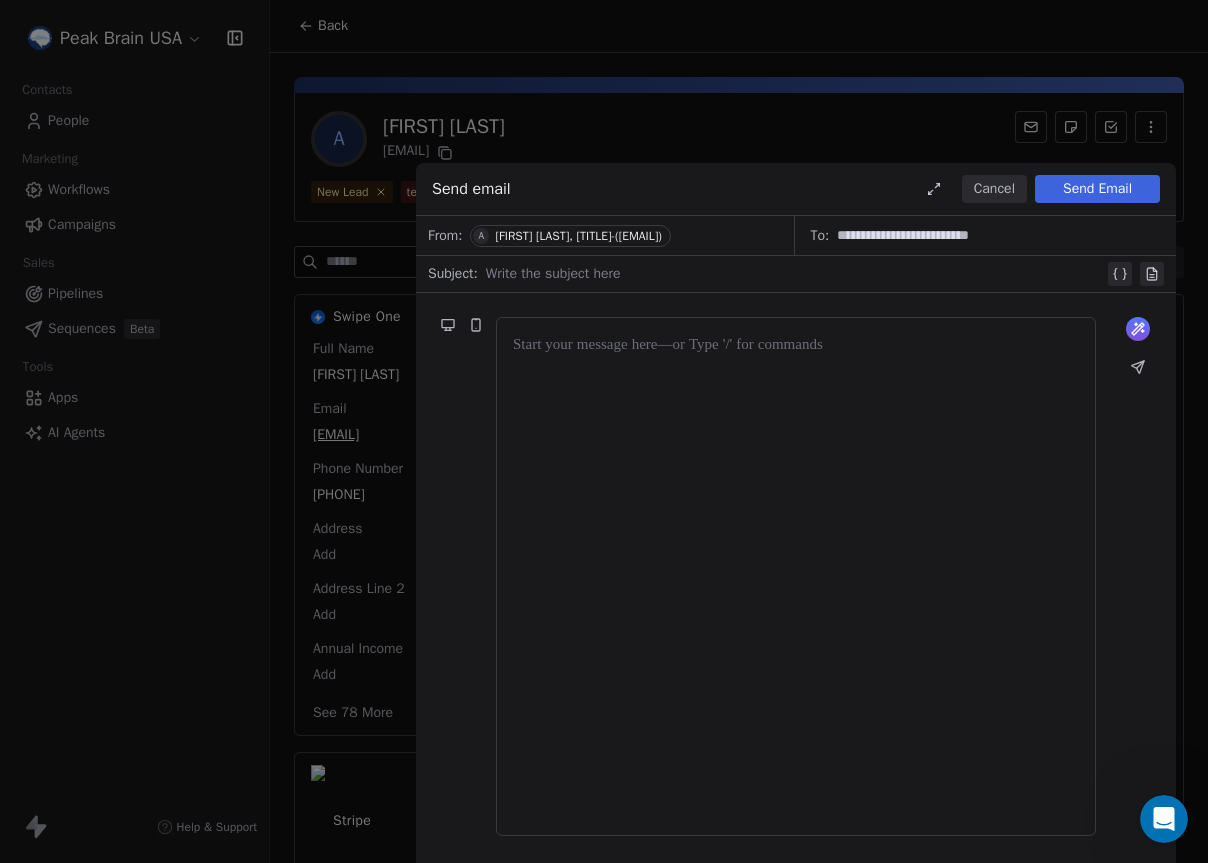click at bounding box center (795, 274) 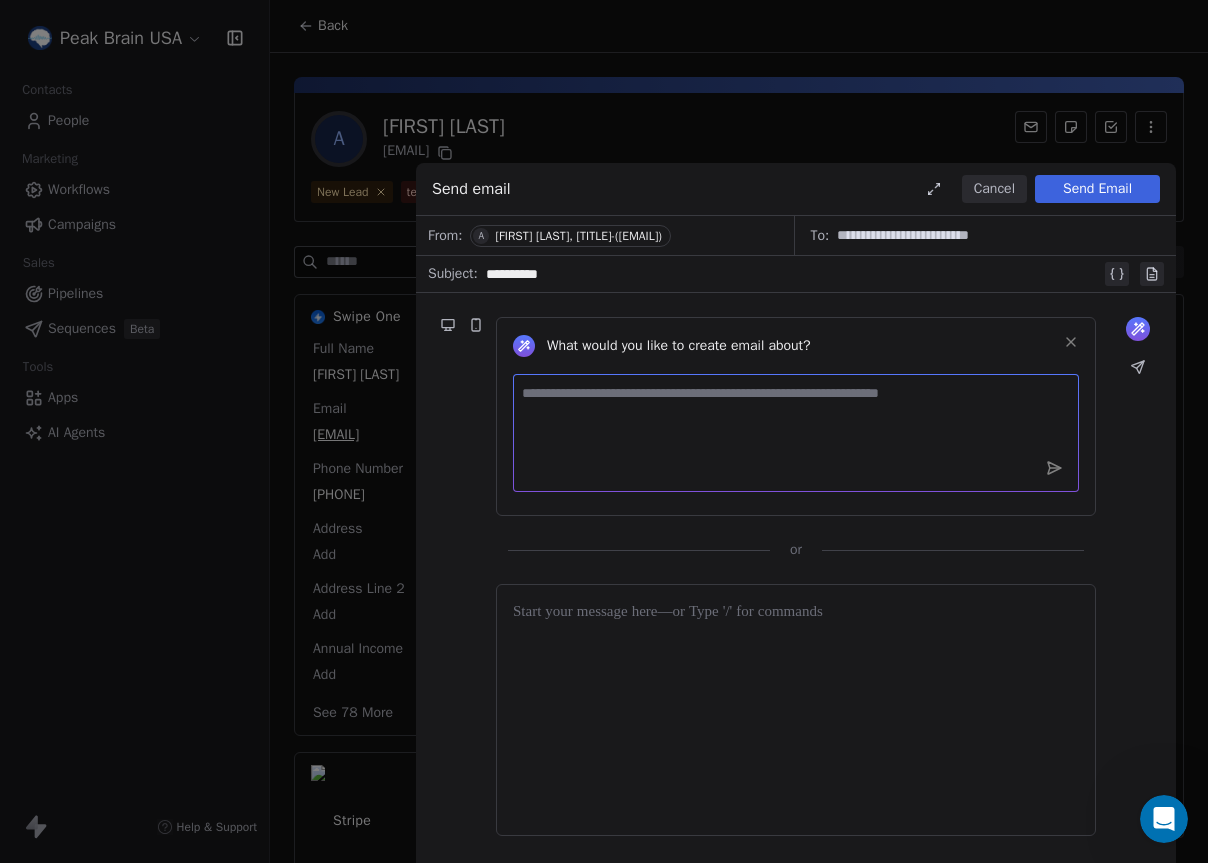 click at bounding box center (796, 433) 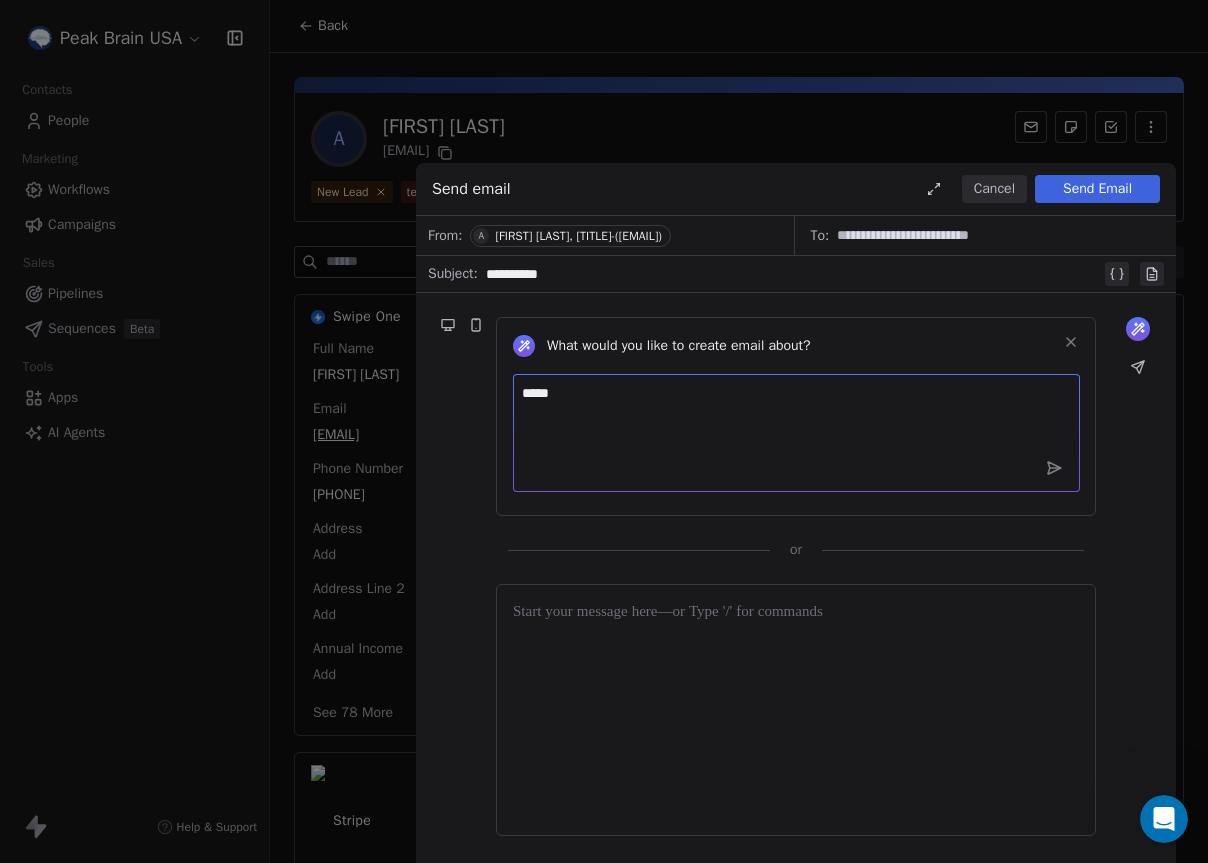 type on "****" 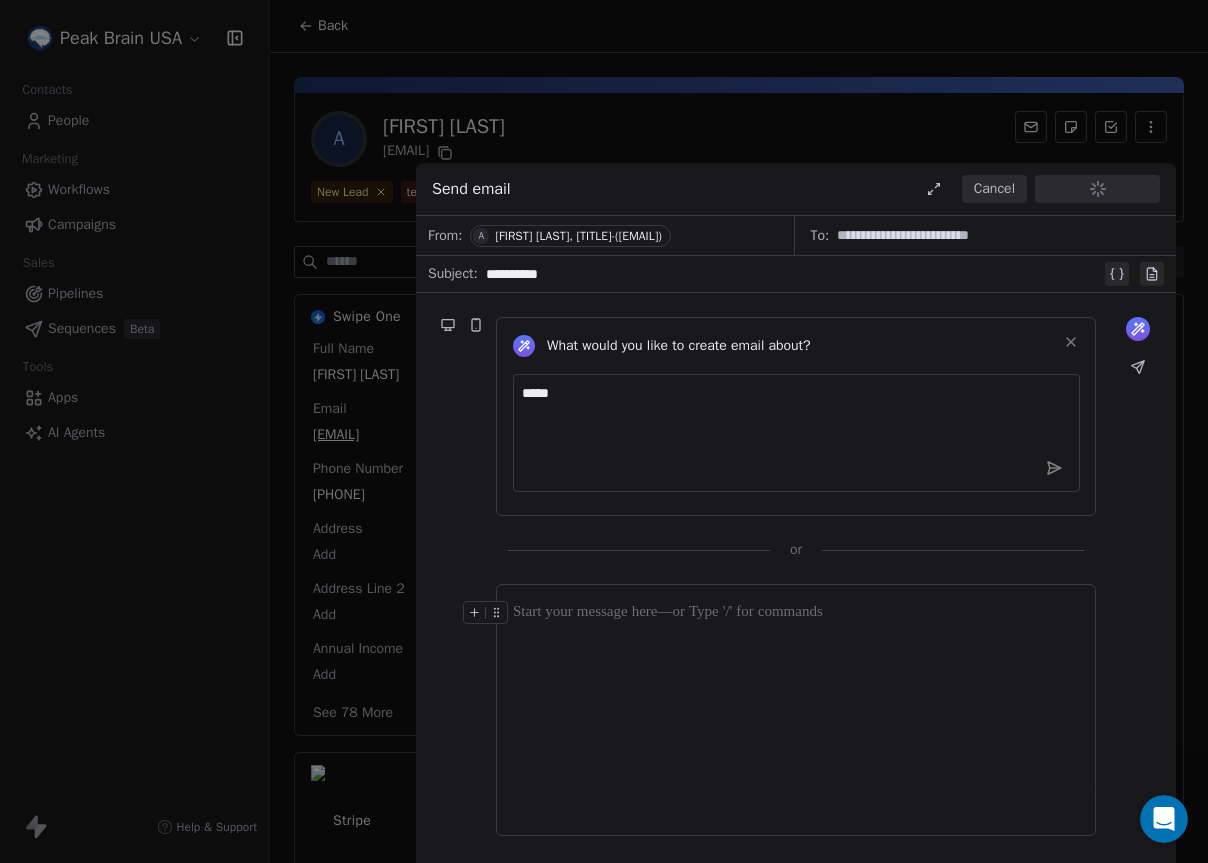 click at bounding box center [796, 710] 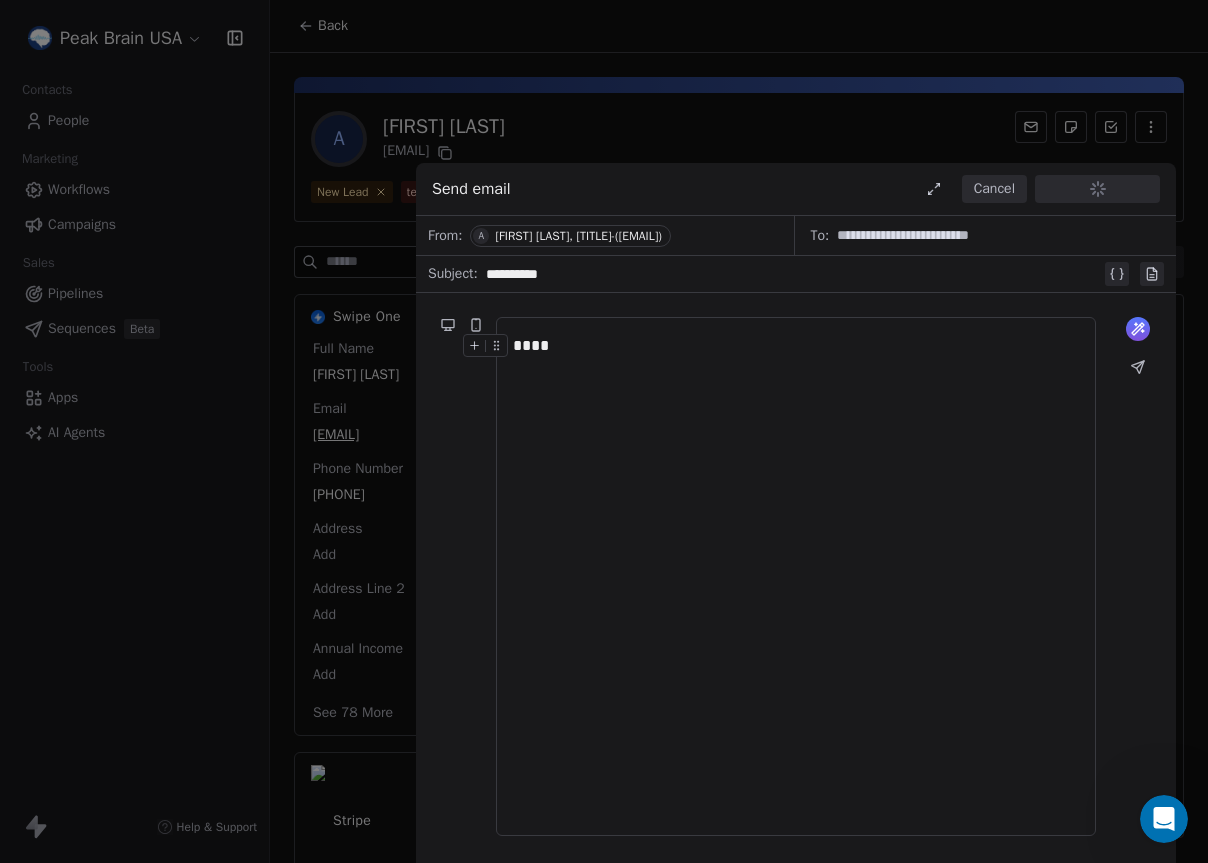 click on "Send email Cancel Saving... Saving..." at bounding box center [796, 189] 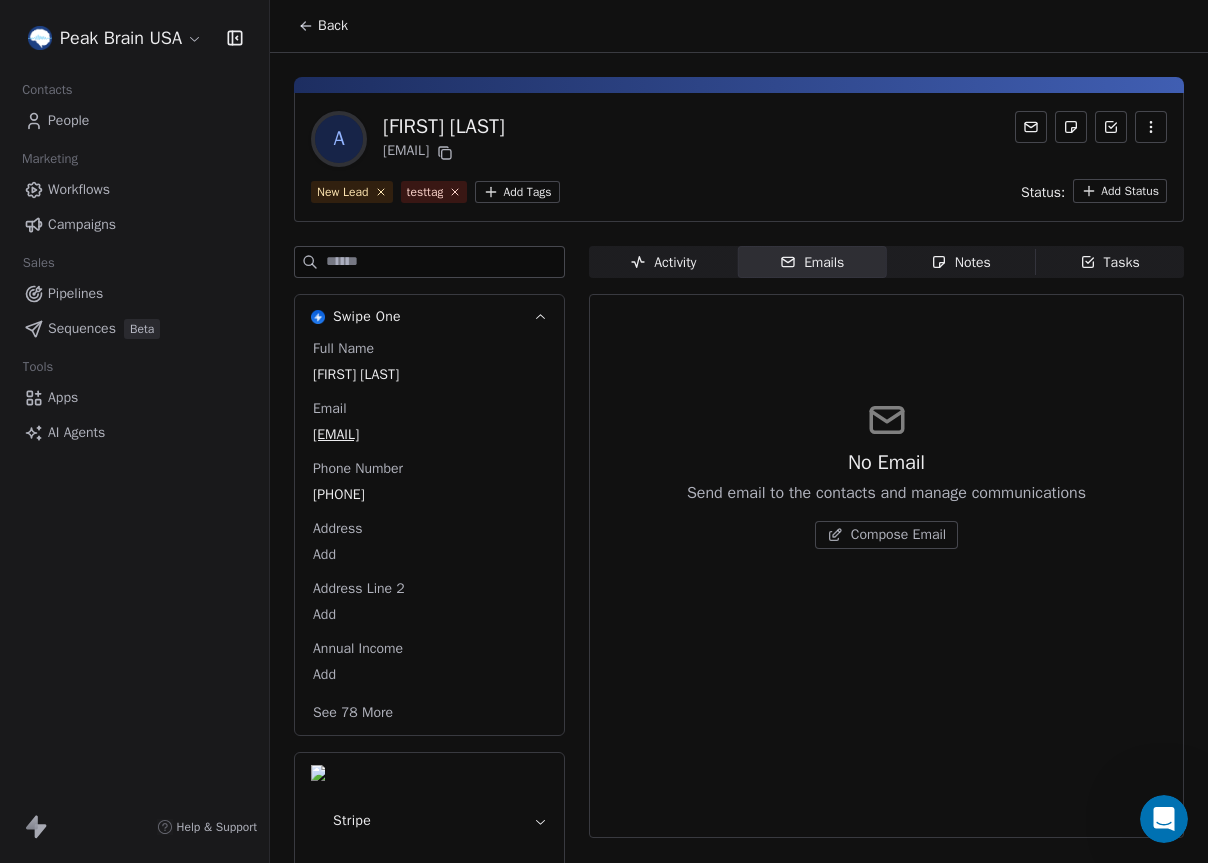 click on "No Email Send email to the contacts and manage communications   Compose Email" at bounding box center (886, 474) 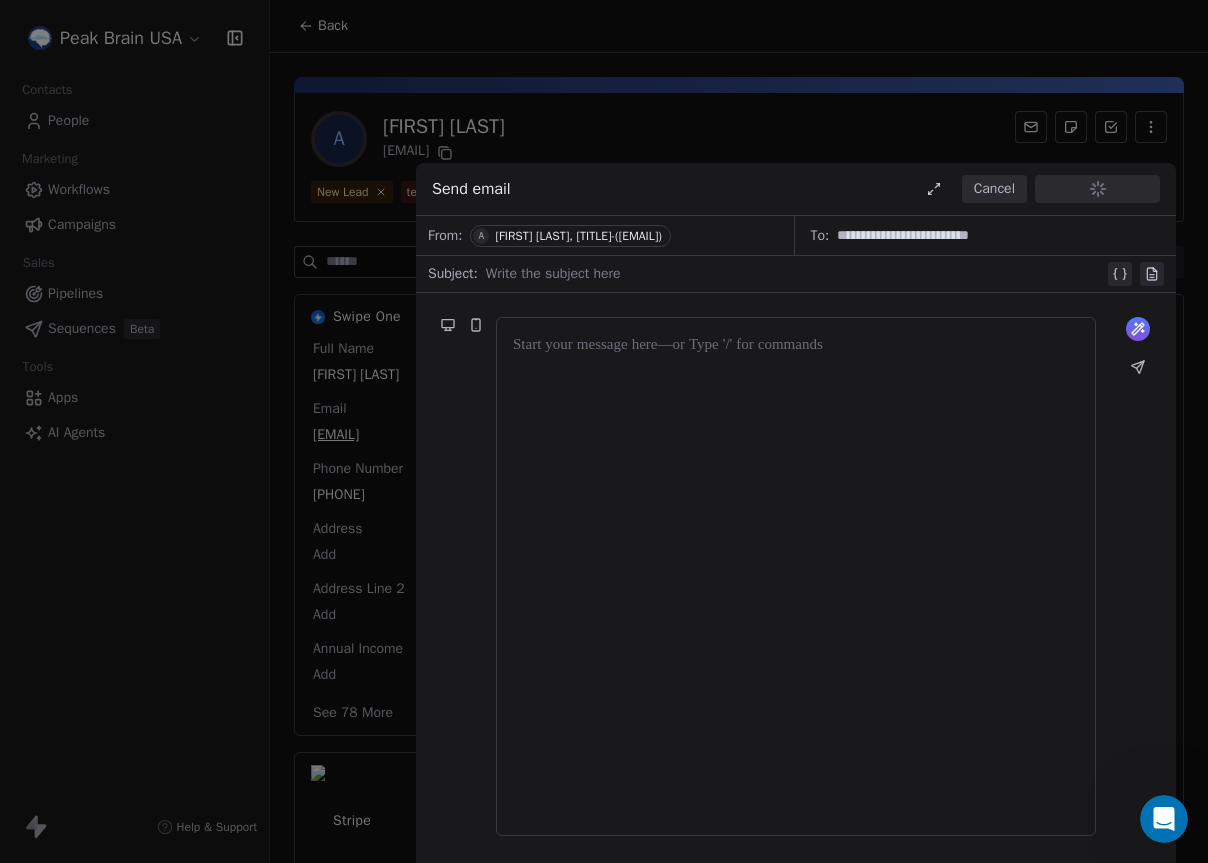 click at bounding box center (796, 576) 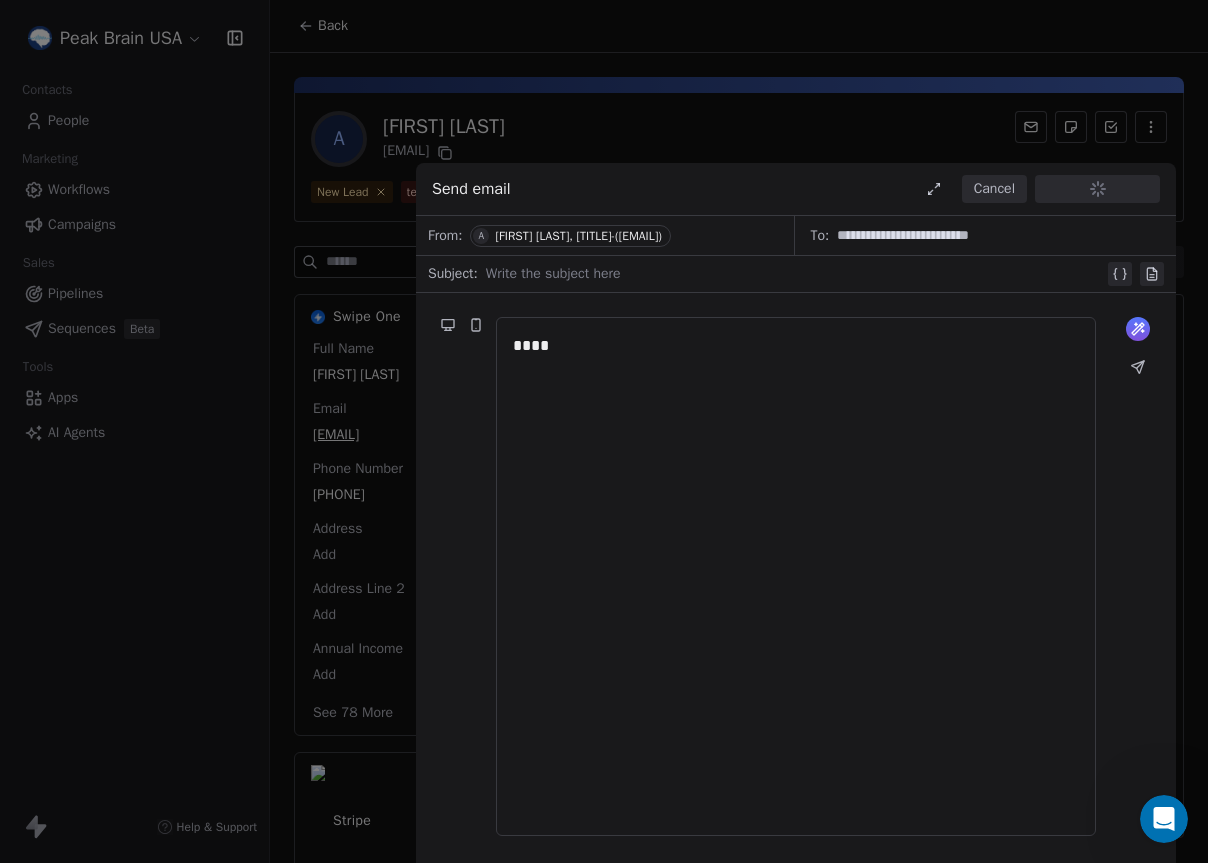 click at bounding box center (795, 274) 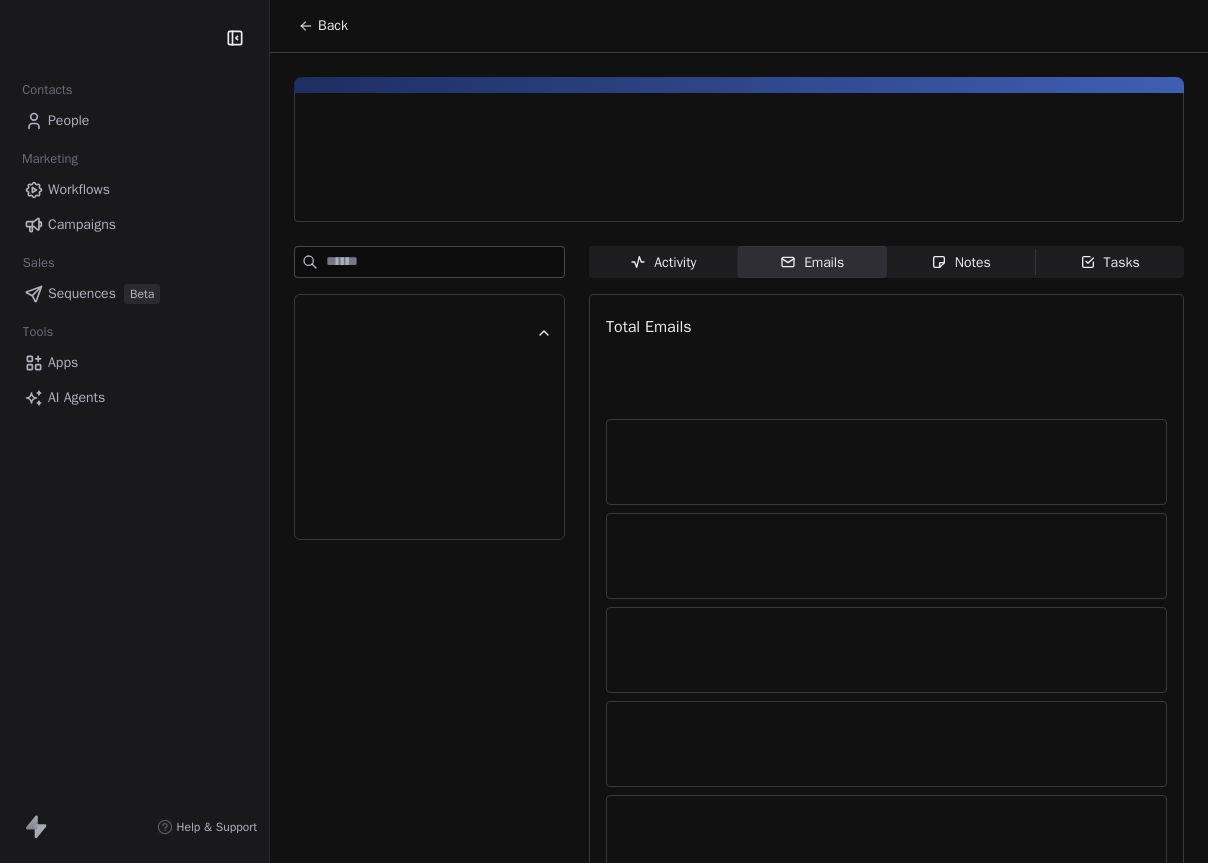 scroll, scrollTop: 0, scrollLeft: 0, axis: both 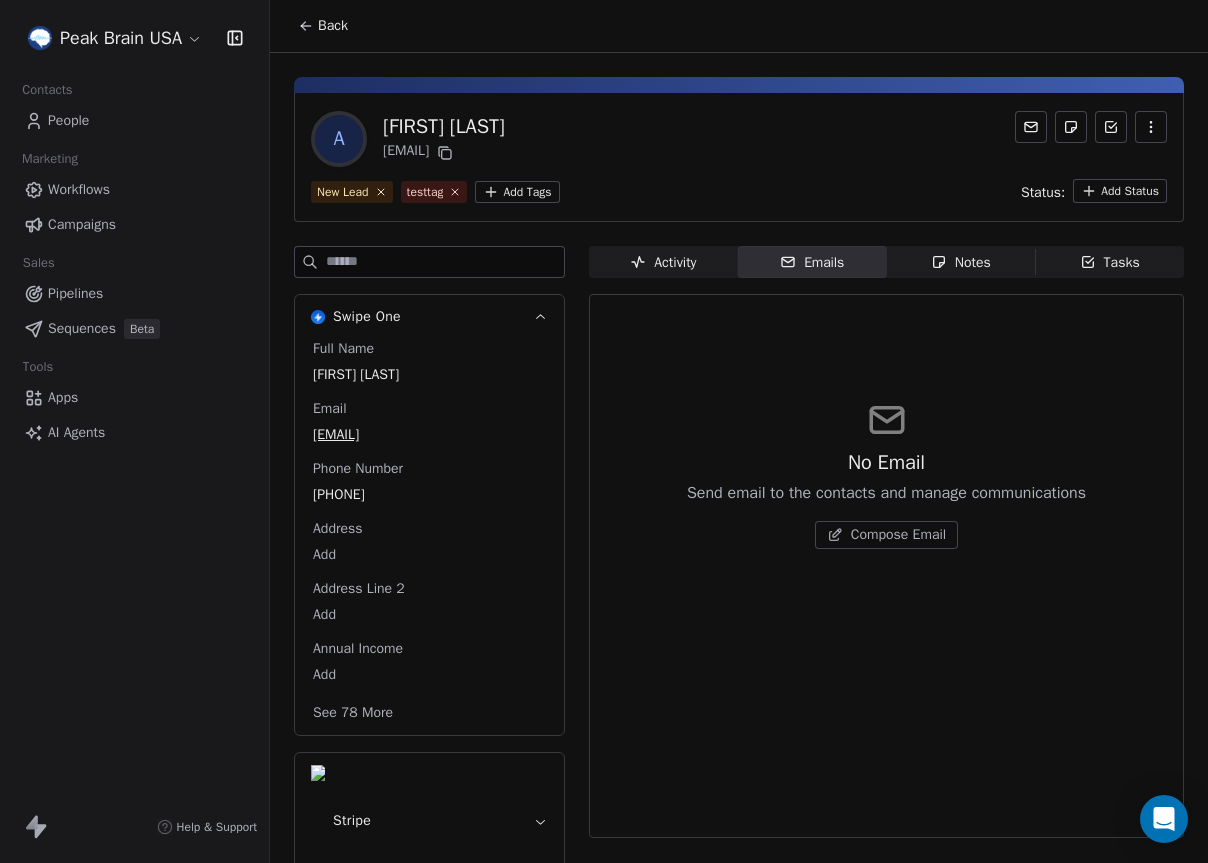 click on "Compose Email" at bounding box center (898, 535) 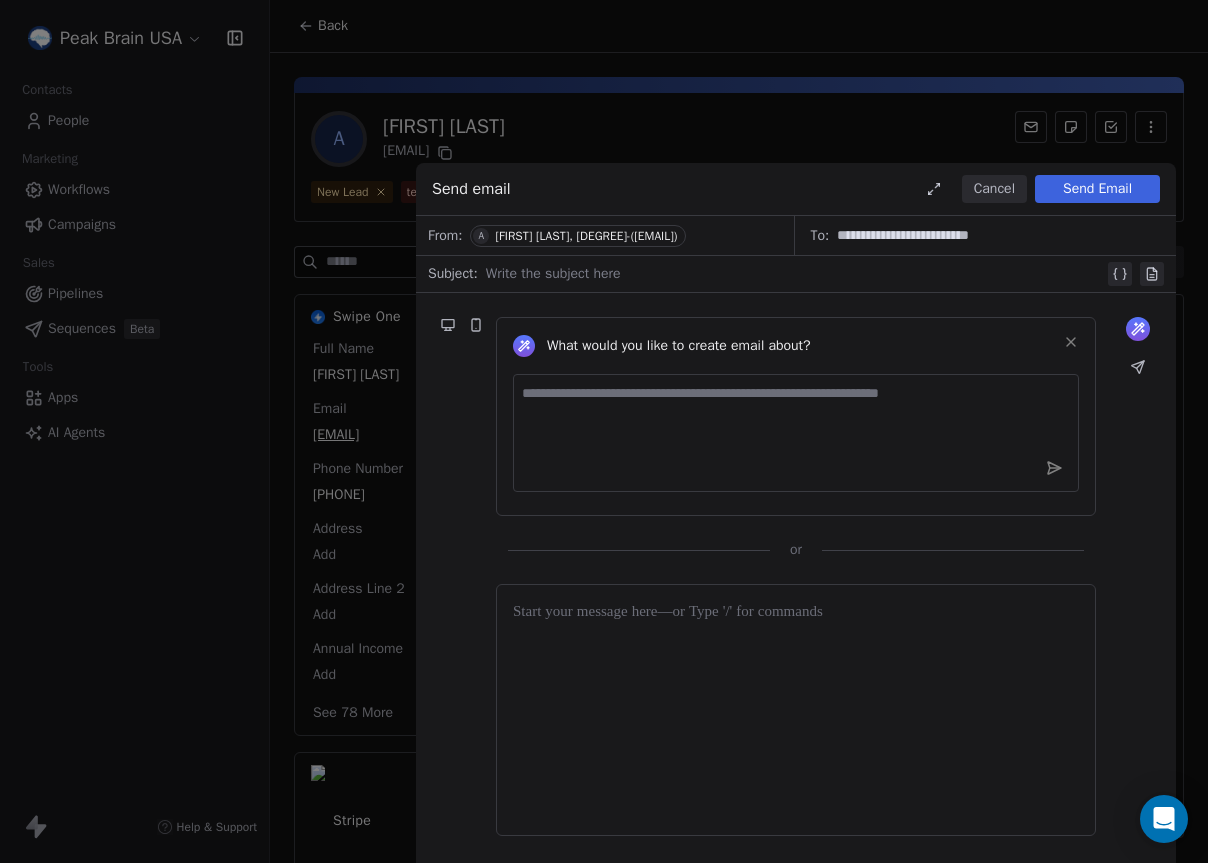 click at bounding box center (795, 274) 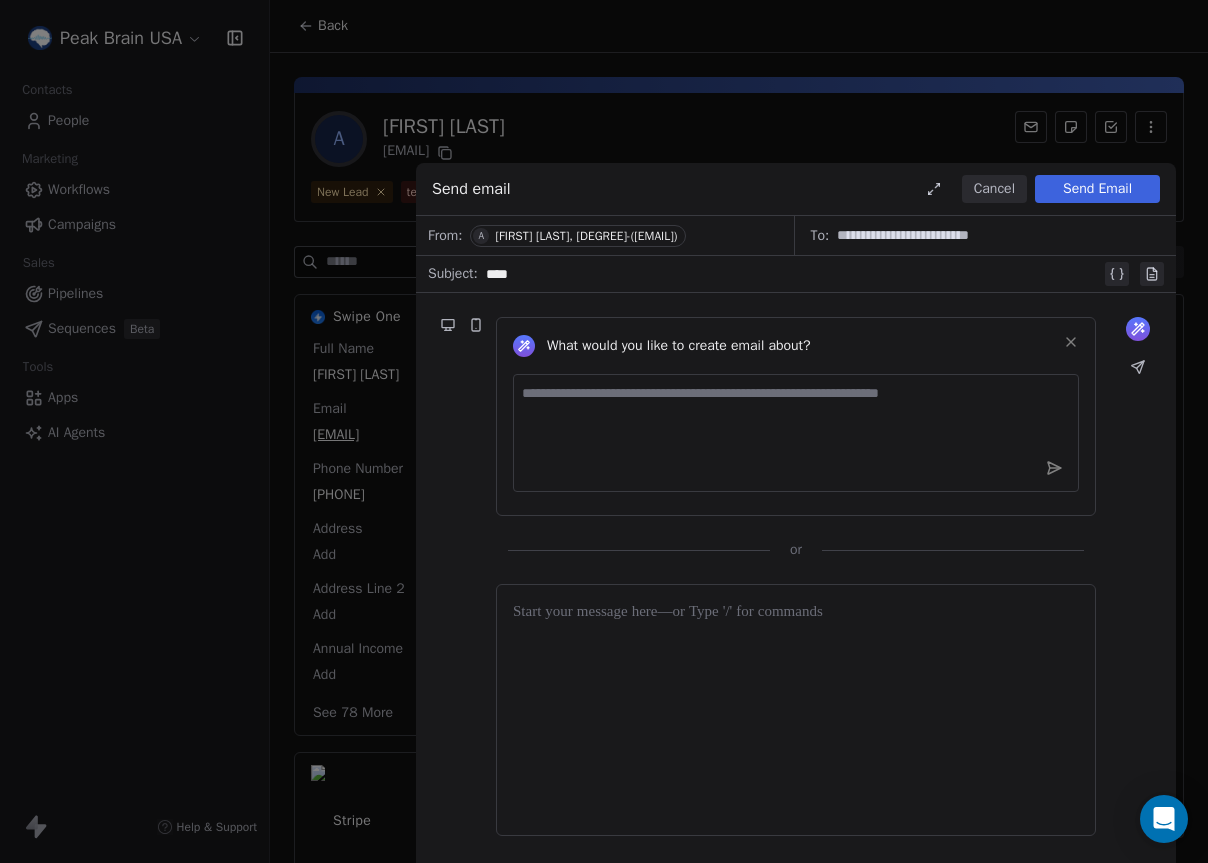 click at bounding box center (796, 710) 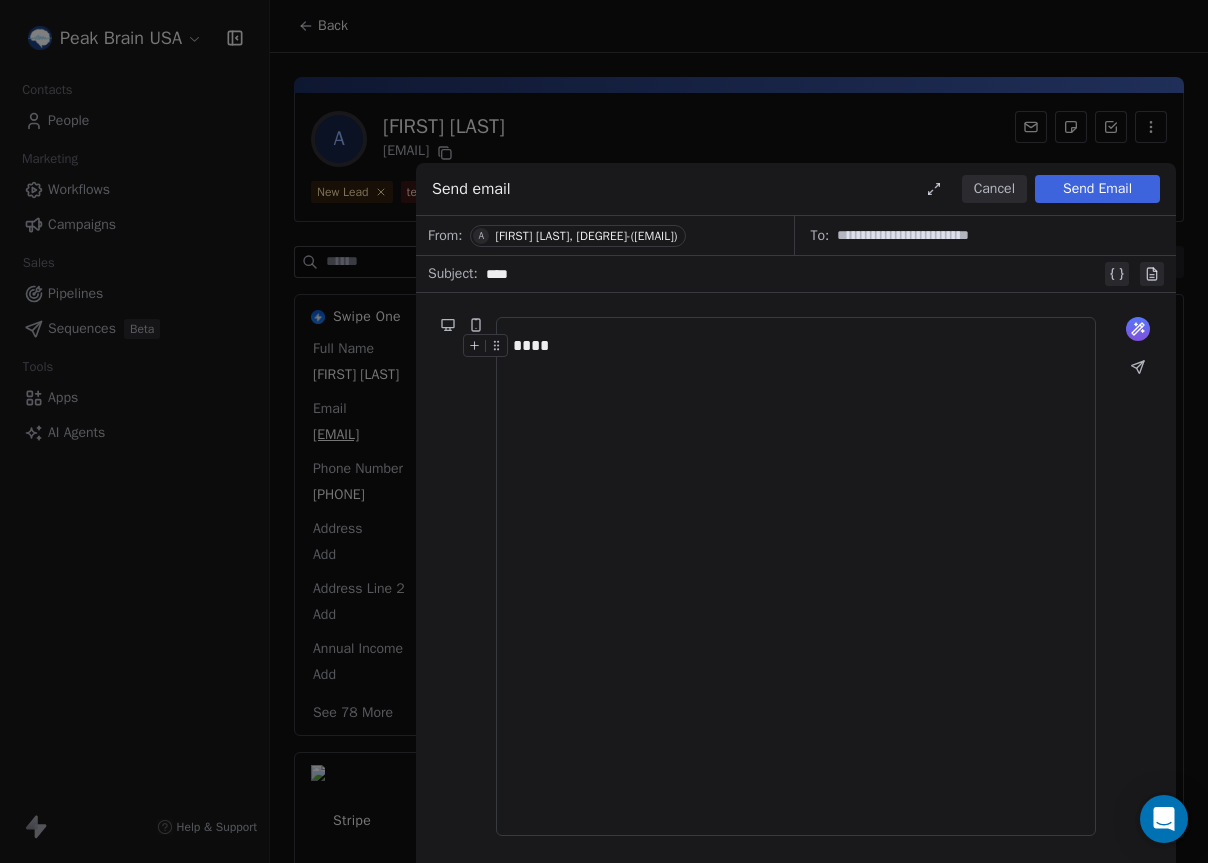 click on "Send Email" at bounding box center (1097, 189) 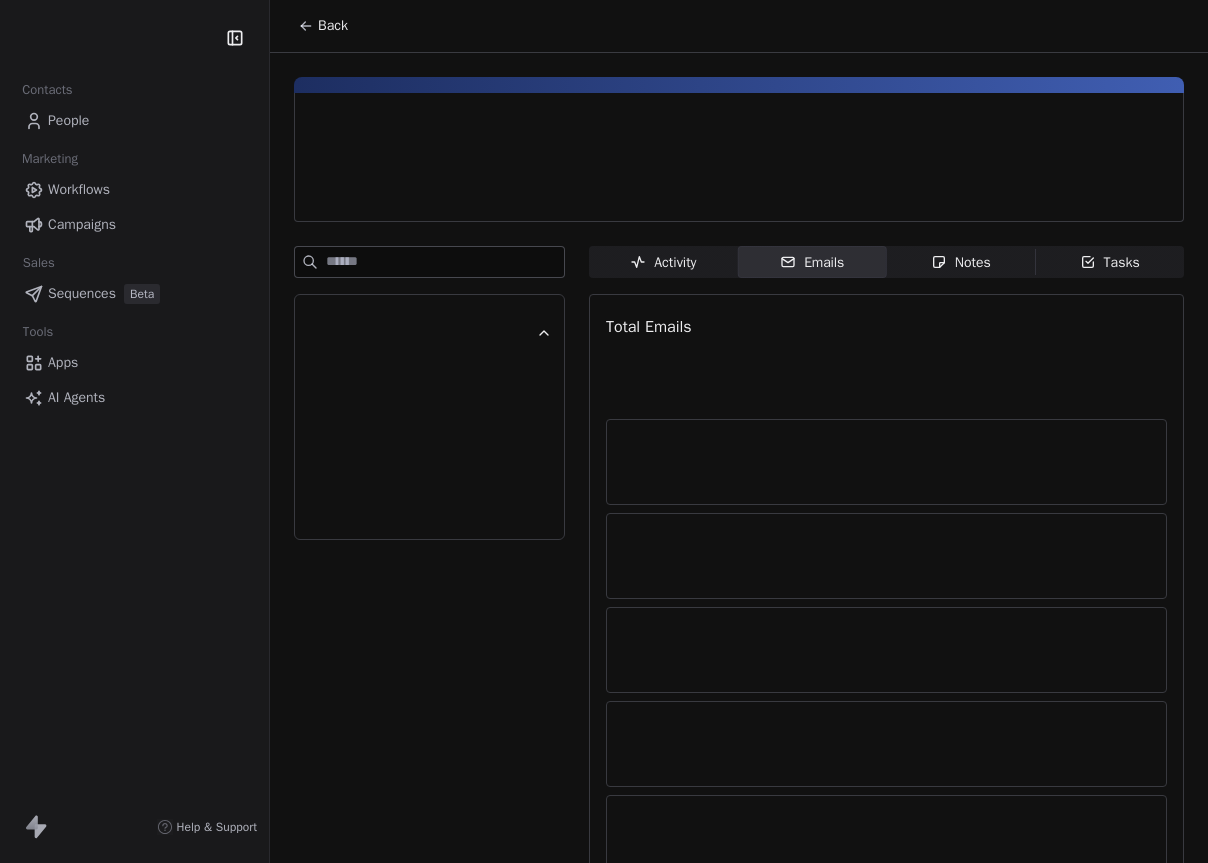 scroll, scrollTop: 0, scrollLeft: 0, axis: both 